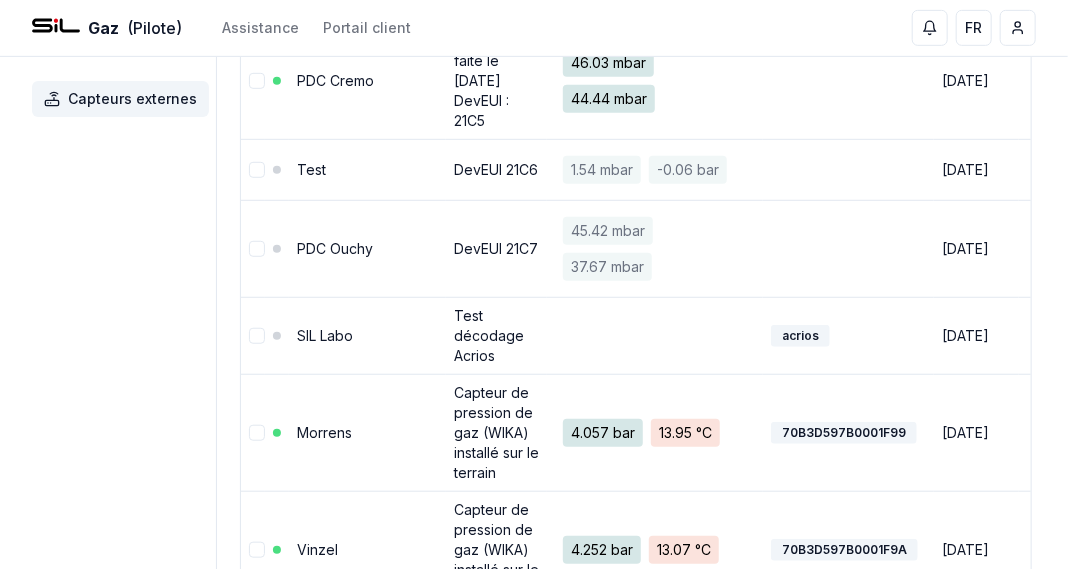 scroll, scrollTop: 427, scrollLeft: 0, axis: vertical 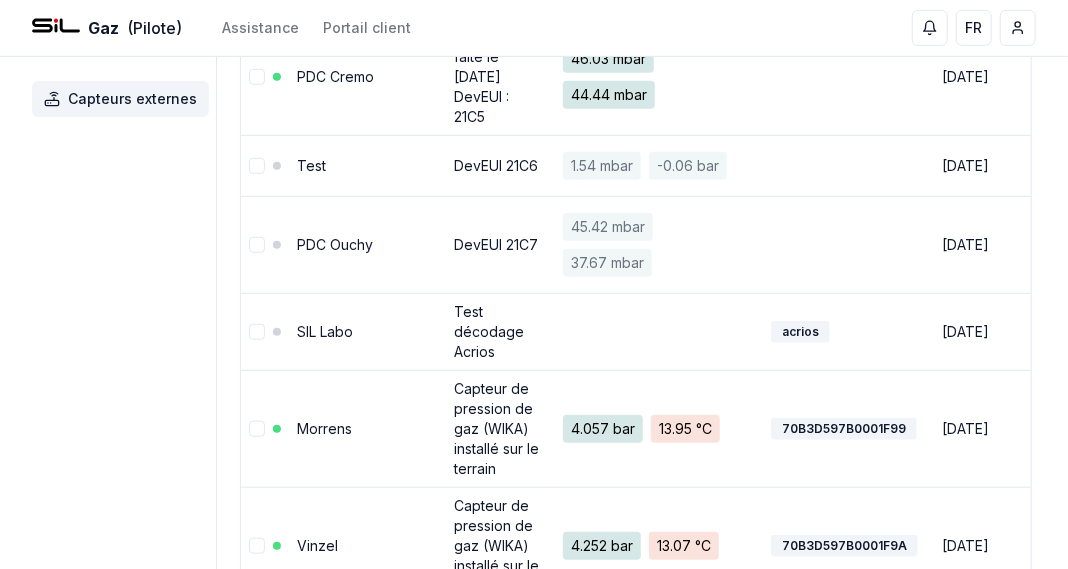 click on "DevEUI 21C7" at bounding box center [496, 244] 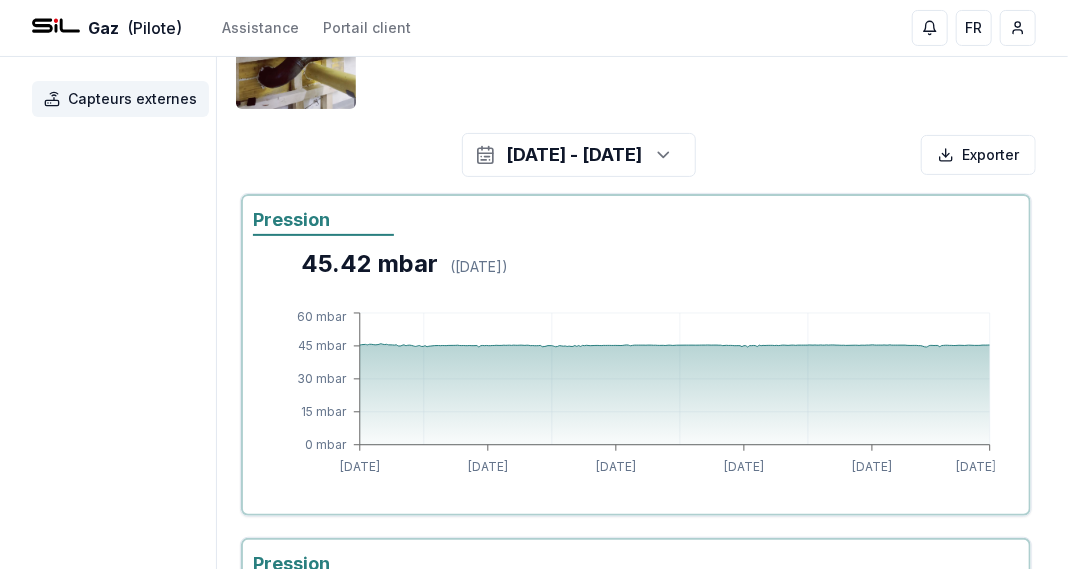 scroll, scrollTop: 93, scrollLeft: 0, axis: vertical 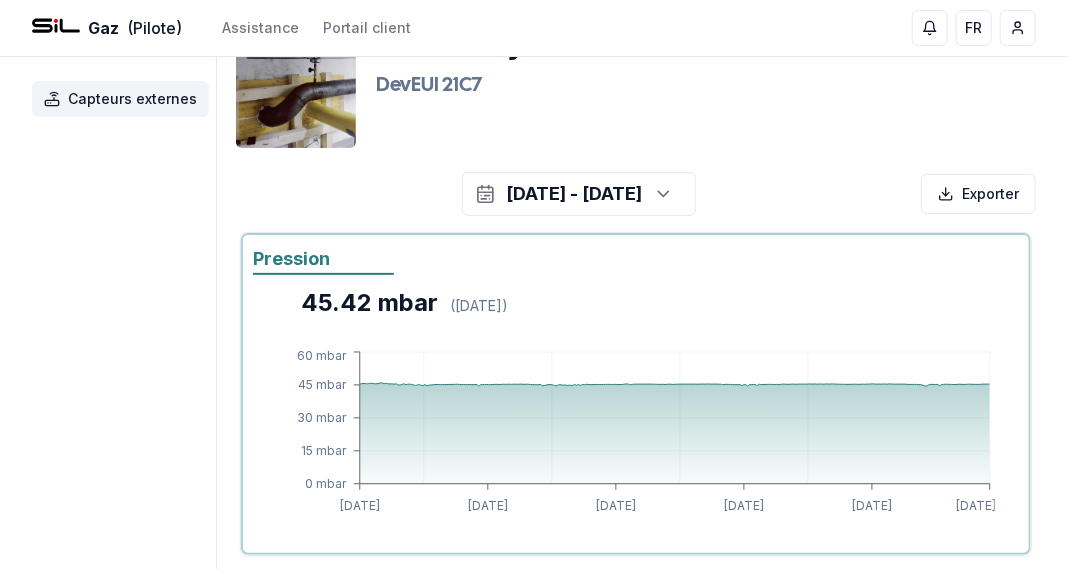 click 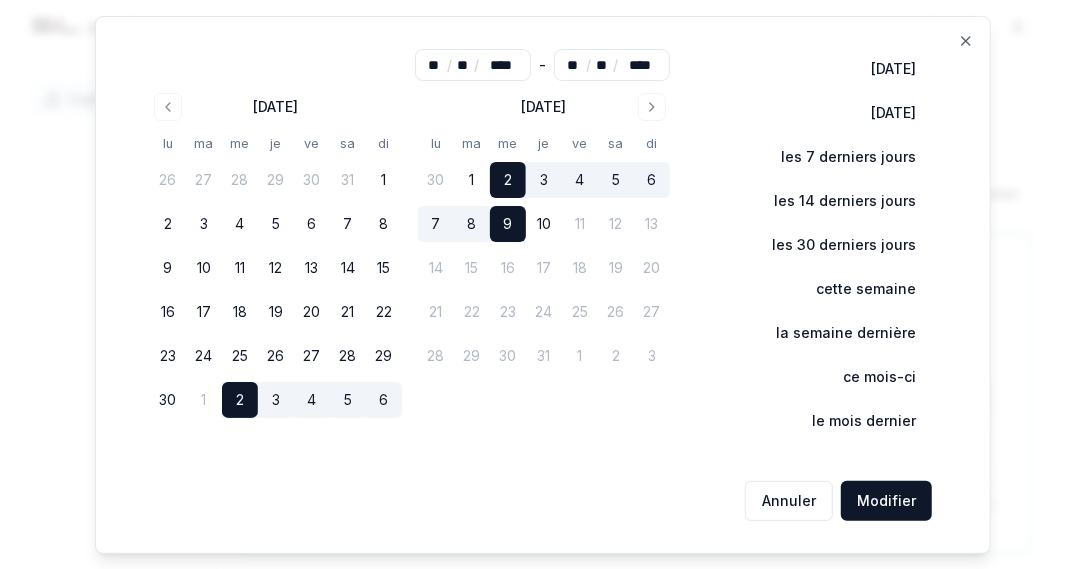 click on "7" at bounding box center [436, 224] 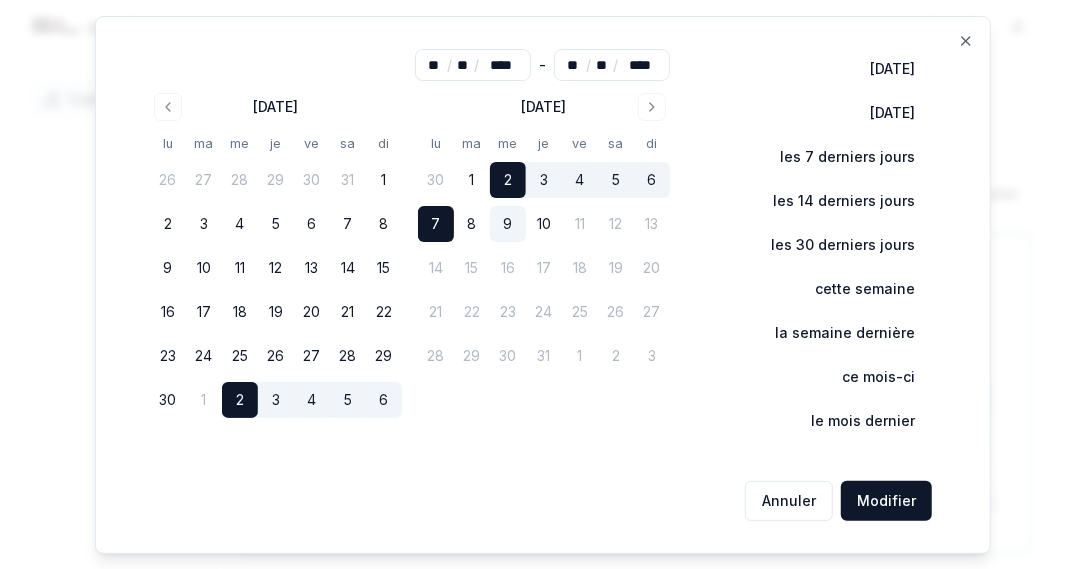 click on "7" at bounding box center [436, 224] 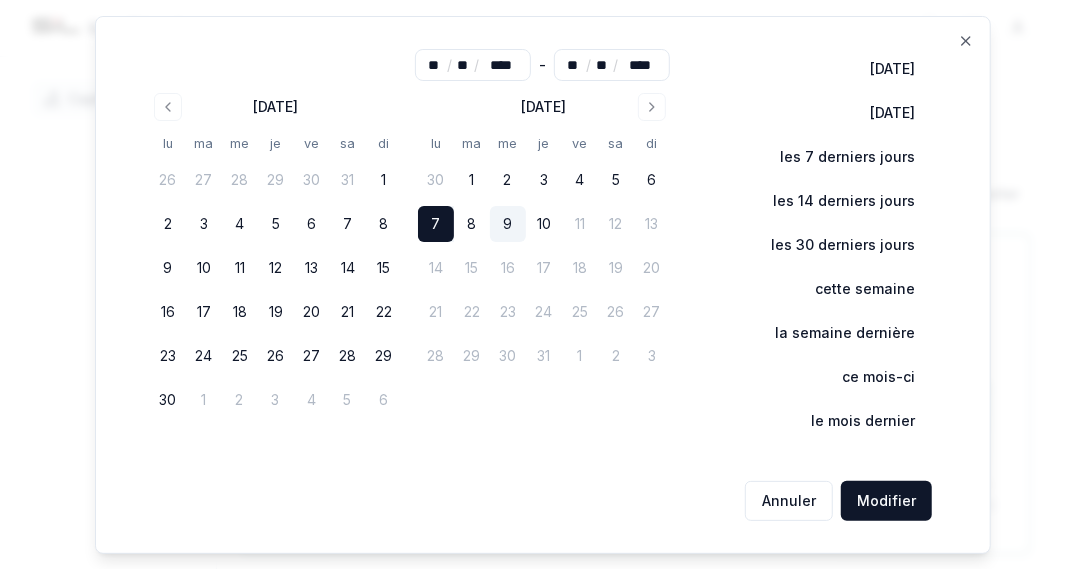 click on "9" at bounding box center (508, 224) 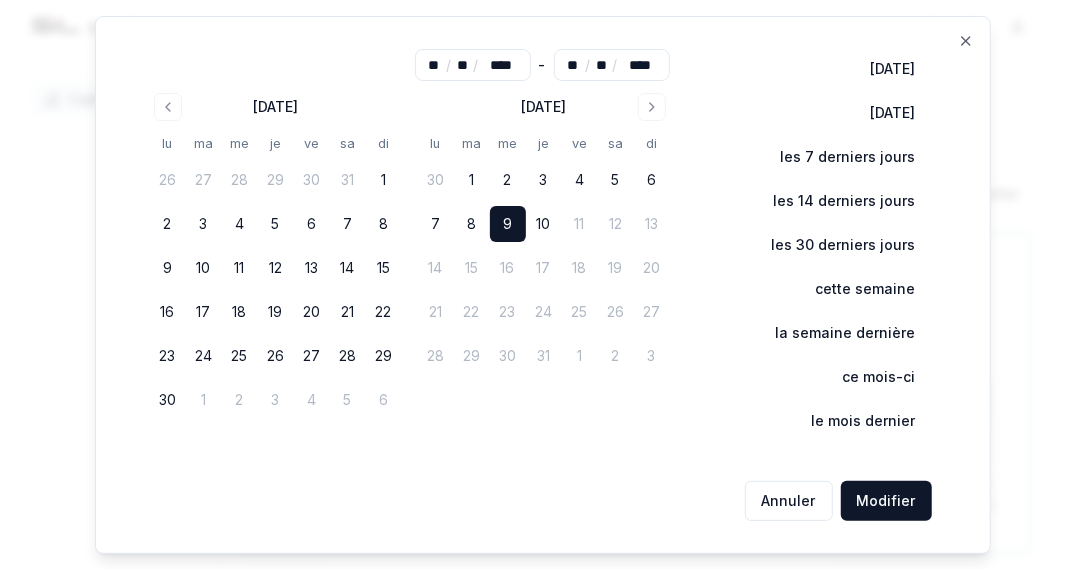 click on "7" at bounding box center [436, 224] 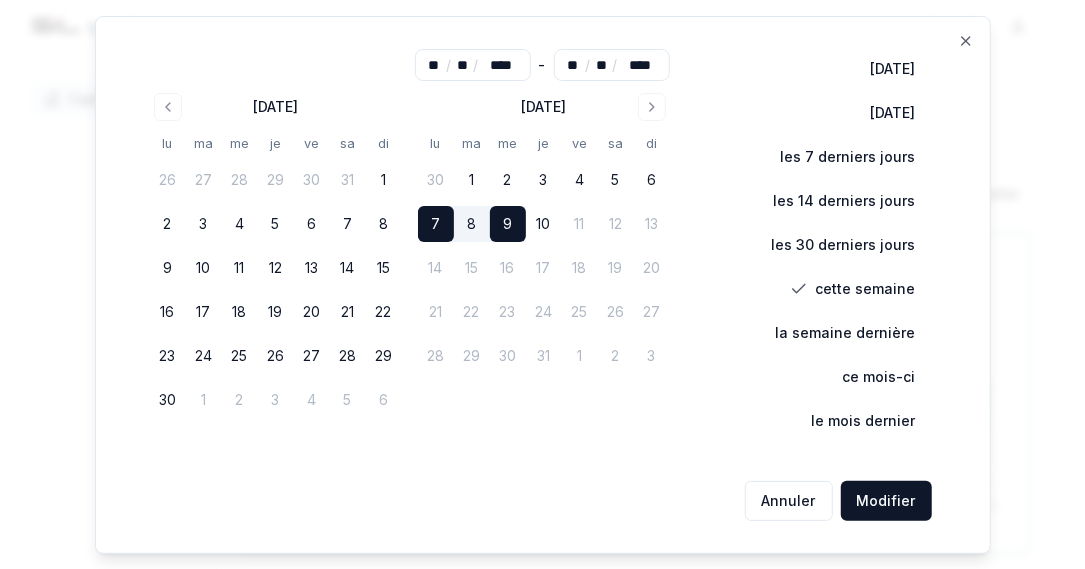 type on "**" 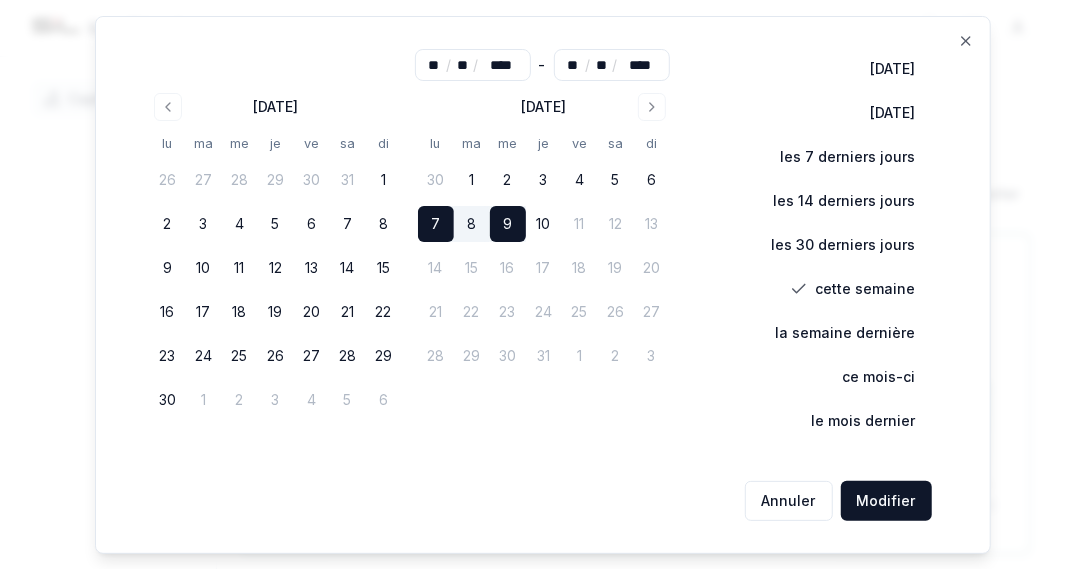 click on "Modifier" at bounding box center [886, 501] 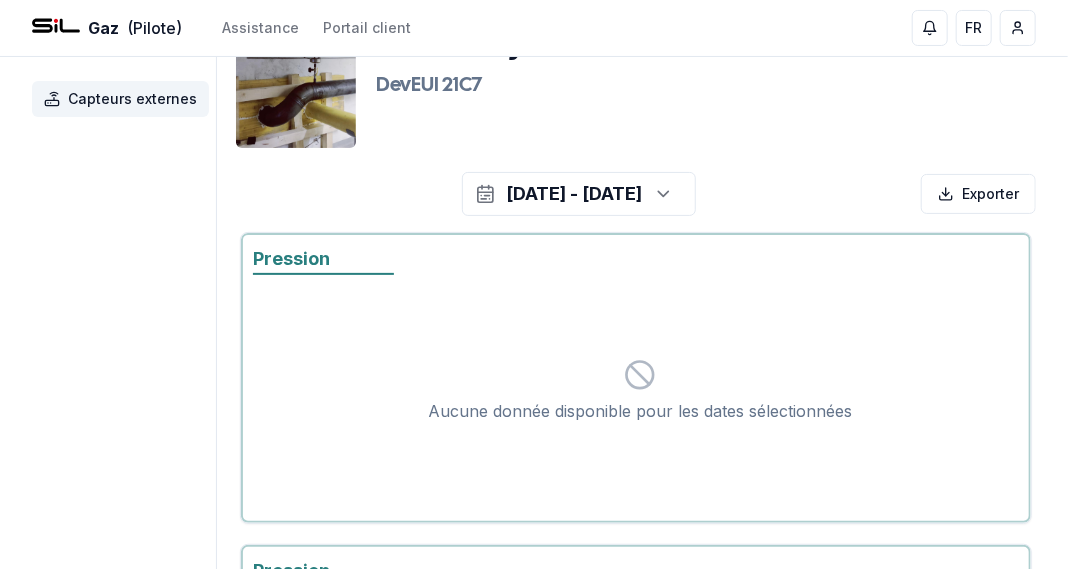 click 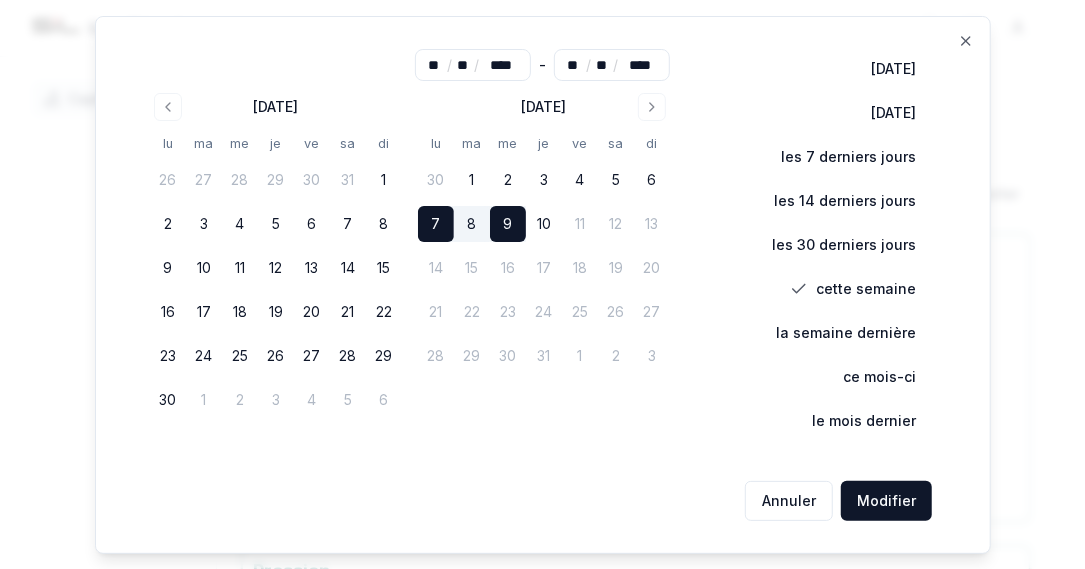 click on "8" at bounding box center [472, 224] 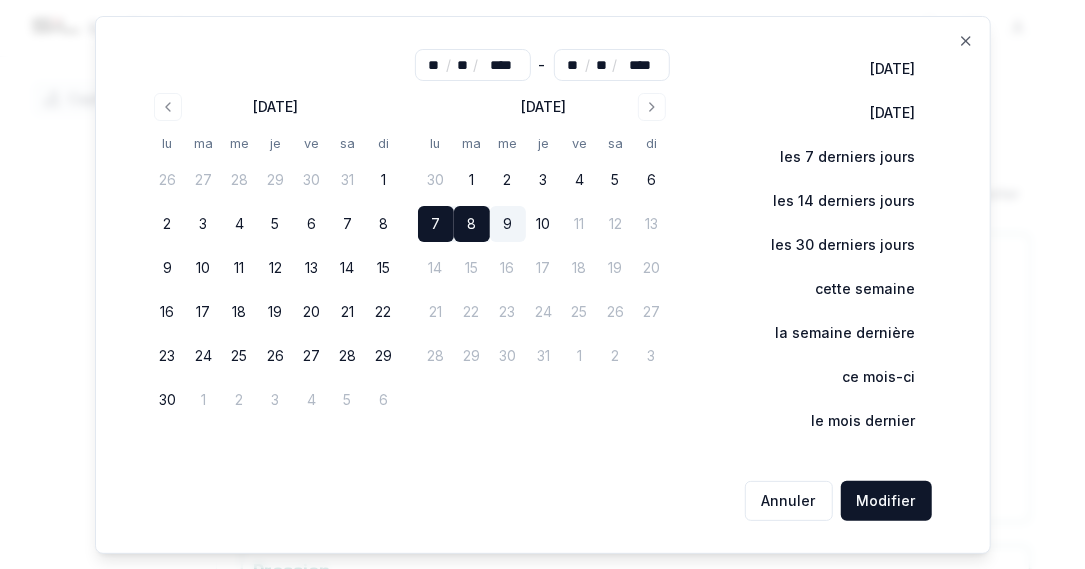 click on "Modifier" at bounding box center [886, 501] 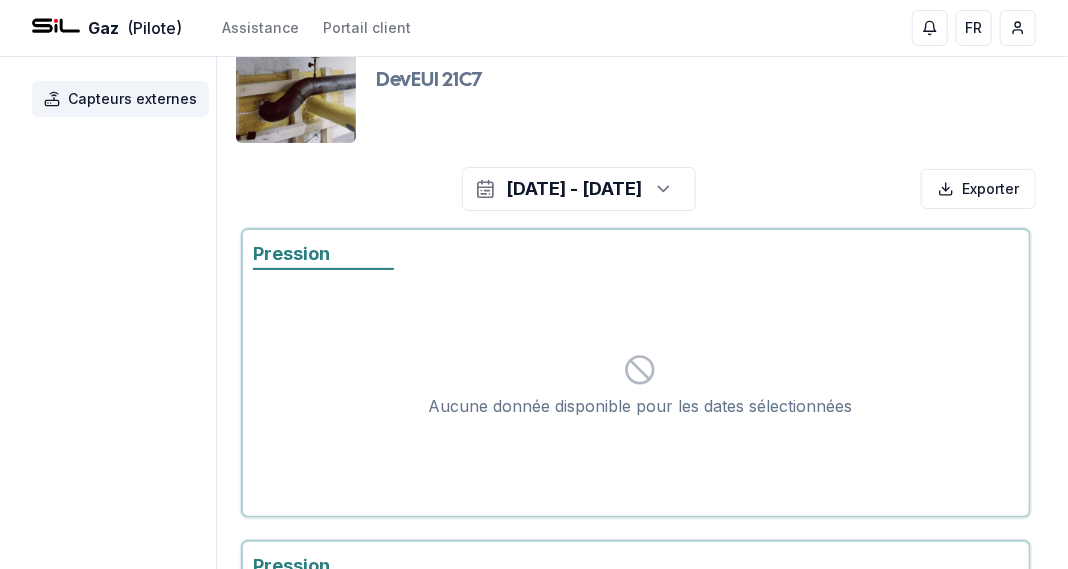 scroll, scrollTop: 0, scrollLeft: 0, axis: both 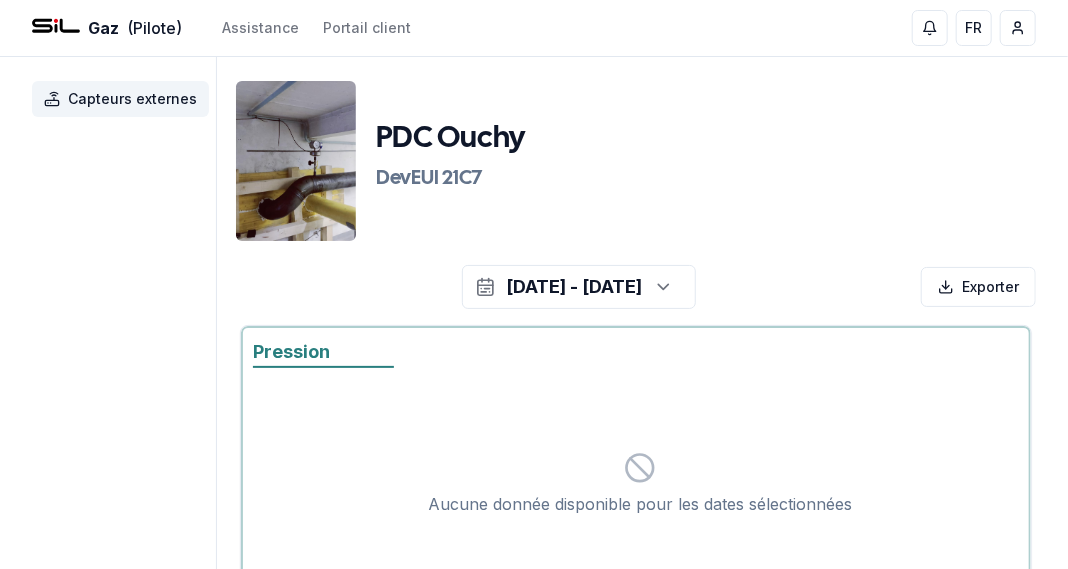 click on "Capteurs externes" at bounding box center (132, 99) 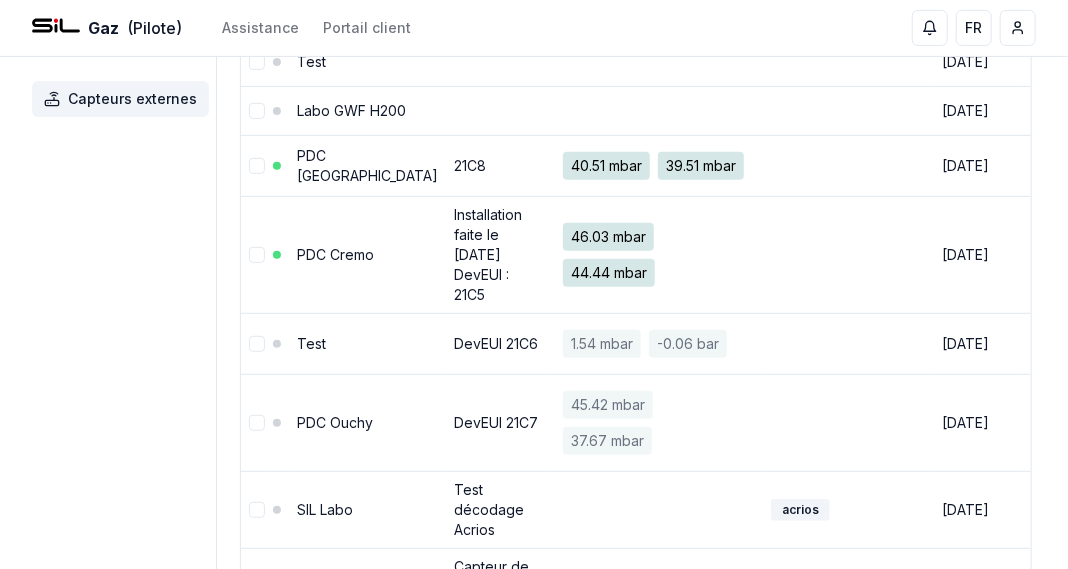 scroll, scrollTop: 249, scrollLeft: 0, axis: vertical 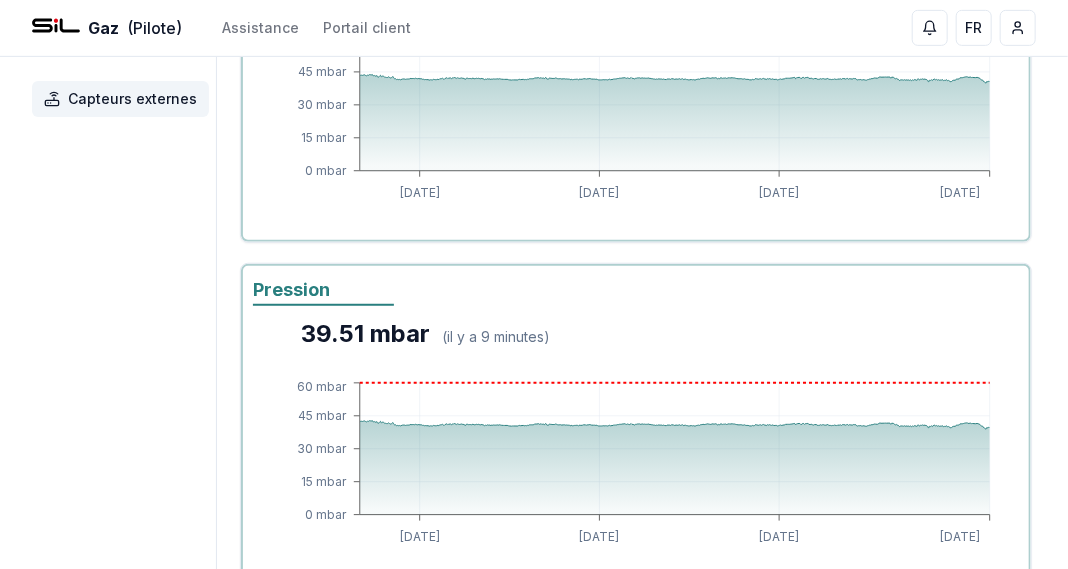 click on "Capteurs externes" at bounding box center [132, 99] 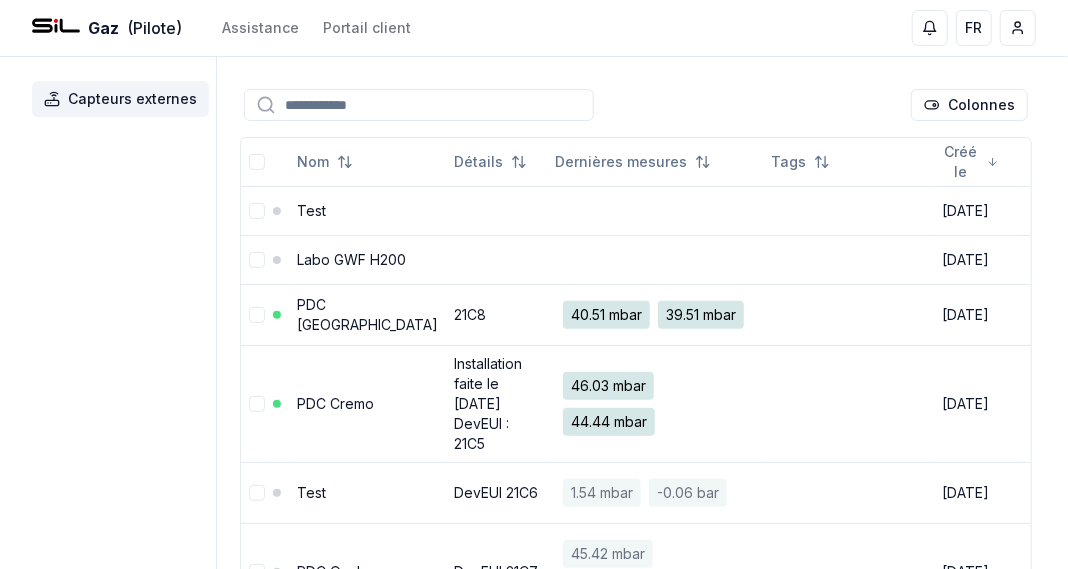 scroll, scrollTop: 111, scrollLeft: 0, axis: vertical 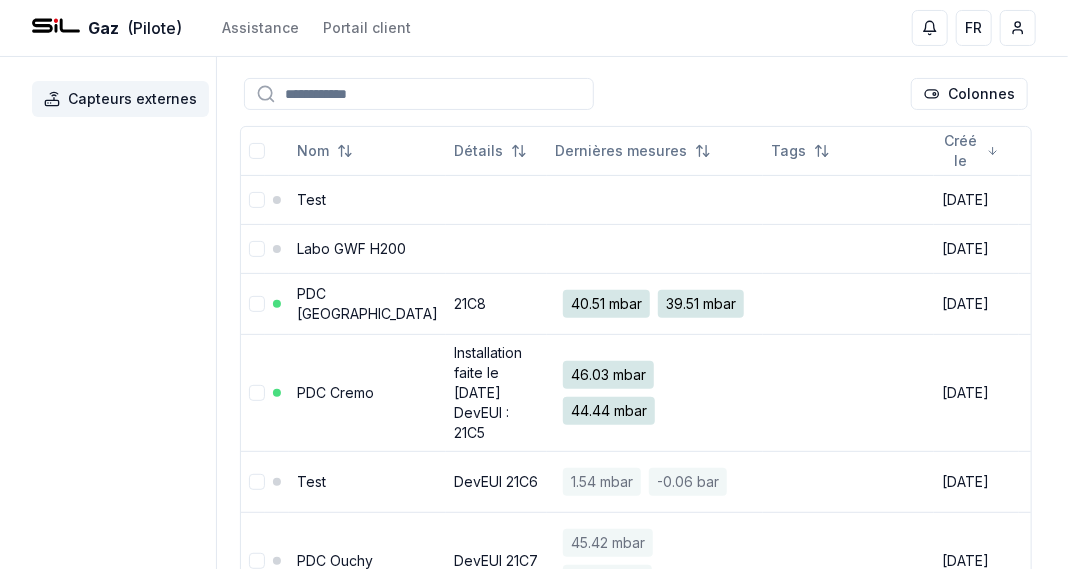 click on "PDC Cremo" at bounding box center [367, 392] 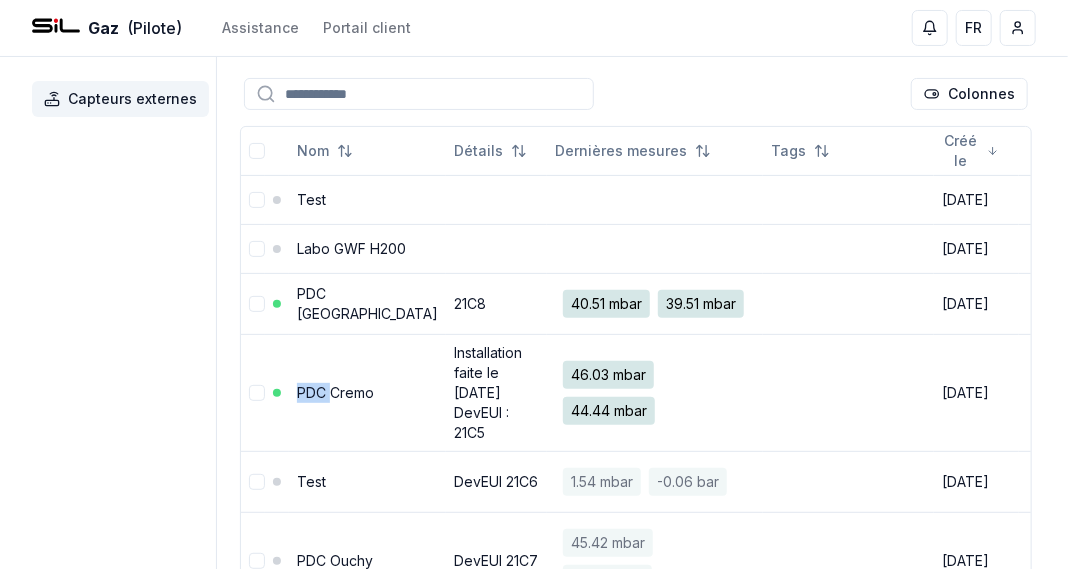 click on "PDC Cremo" at bounding box center (367, 392) 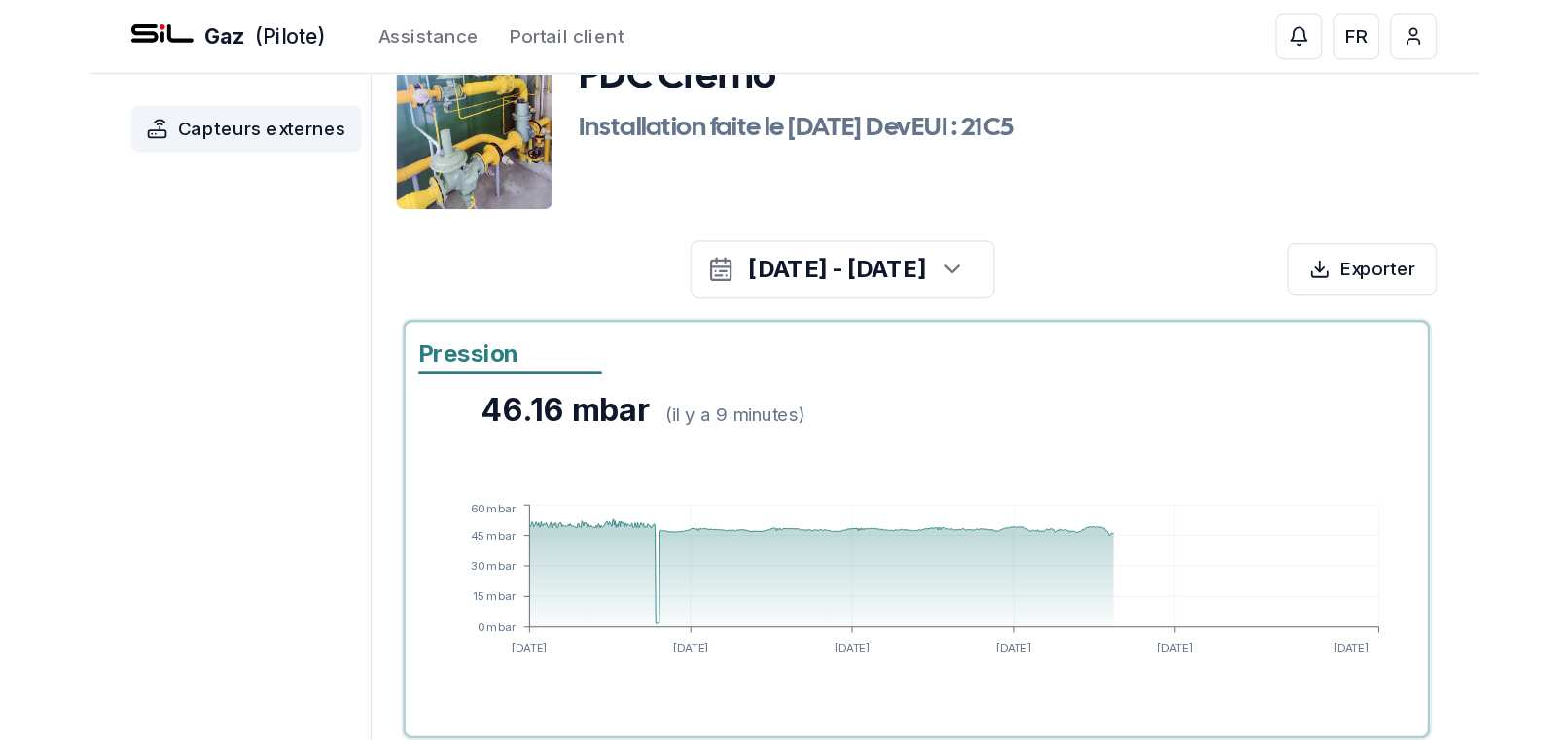 scroll, scrollTop: 77, scrollLeft: 0, axis: vertical 